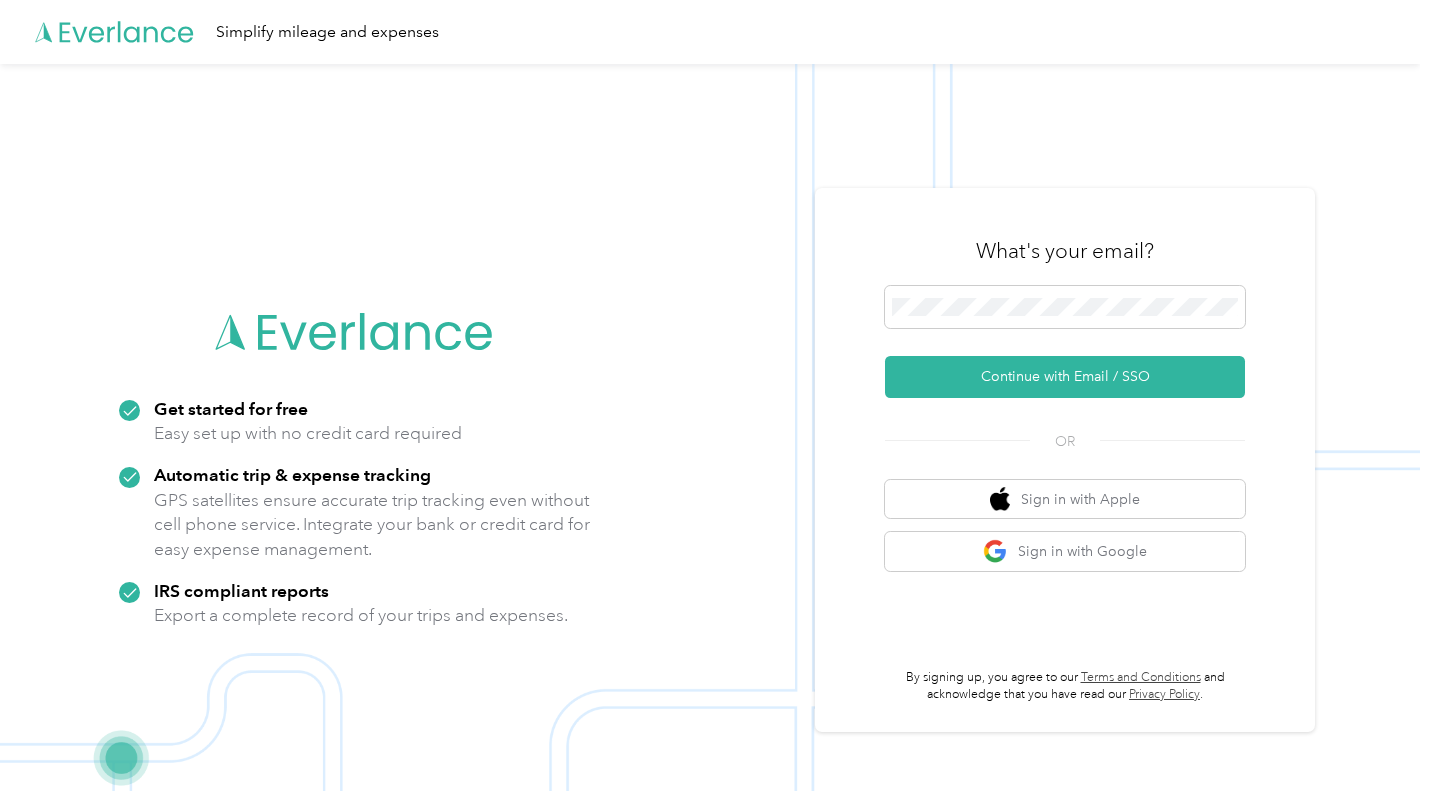 scroll, scrollTop: 0, scrollLeft: 0, axis: both 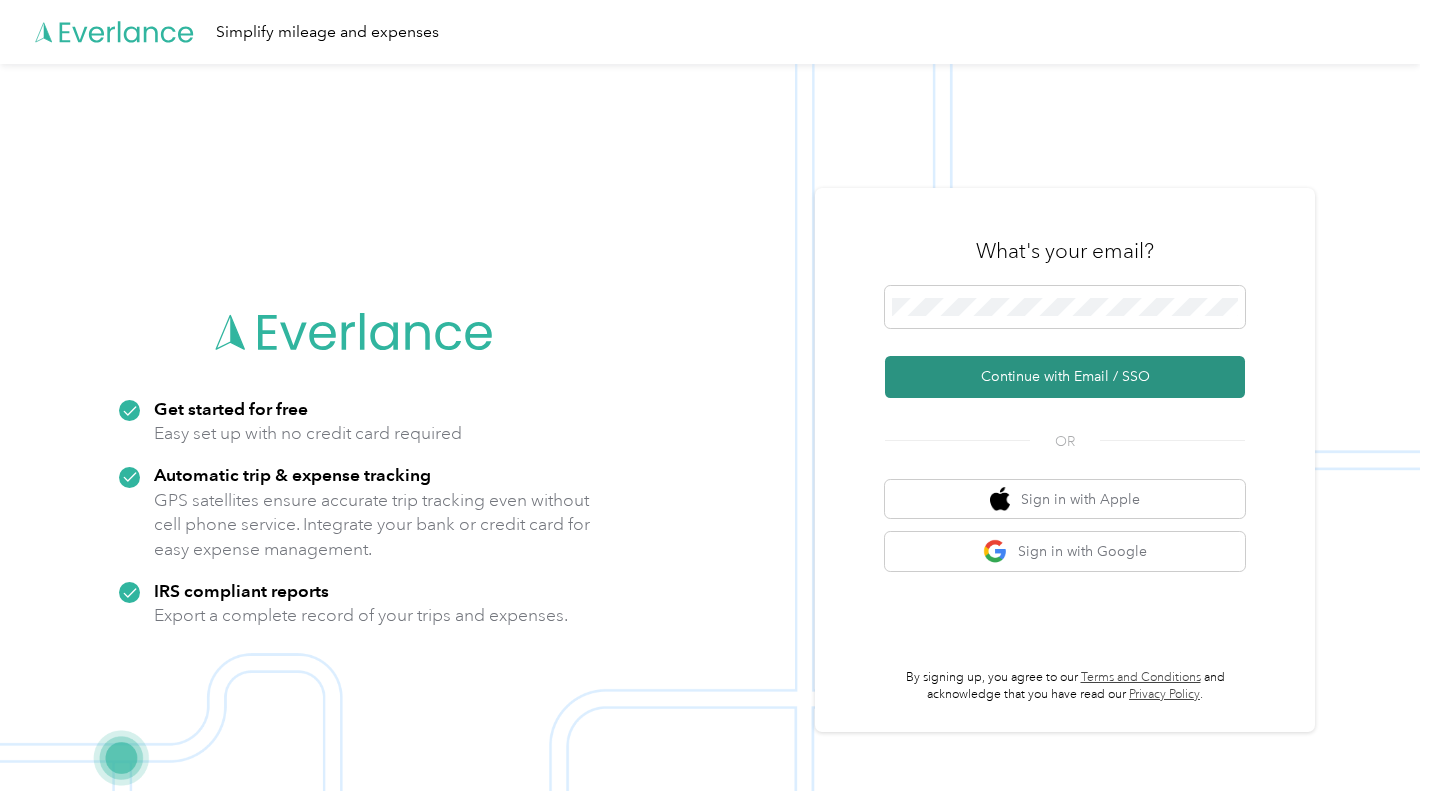 click on "Continue with Email / SSO" at bounding box center [1065, 377] 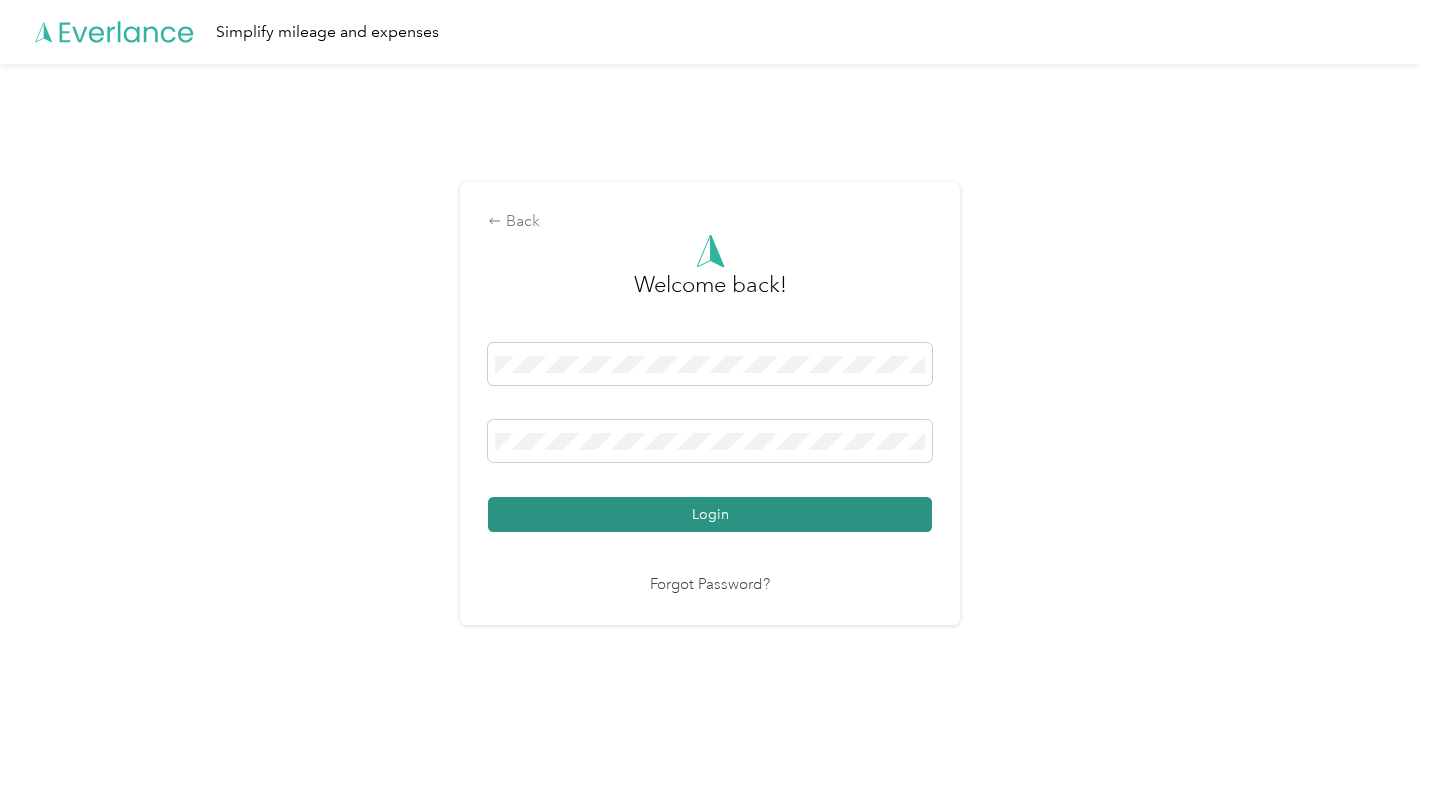 click on "Login" at bounding box center [710, 514] 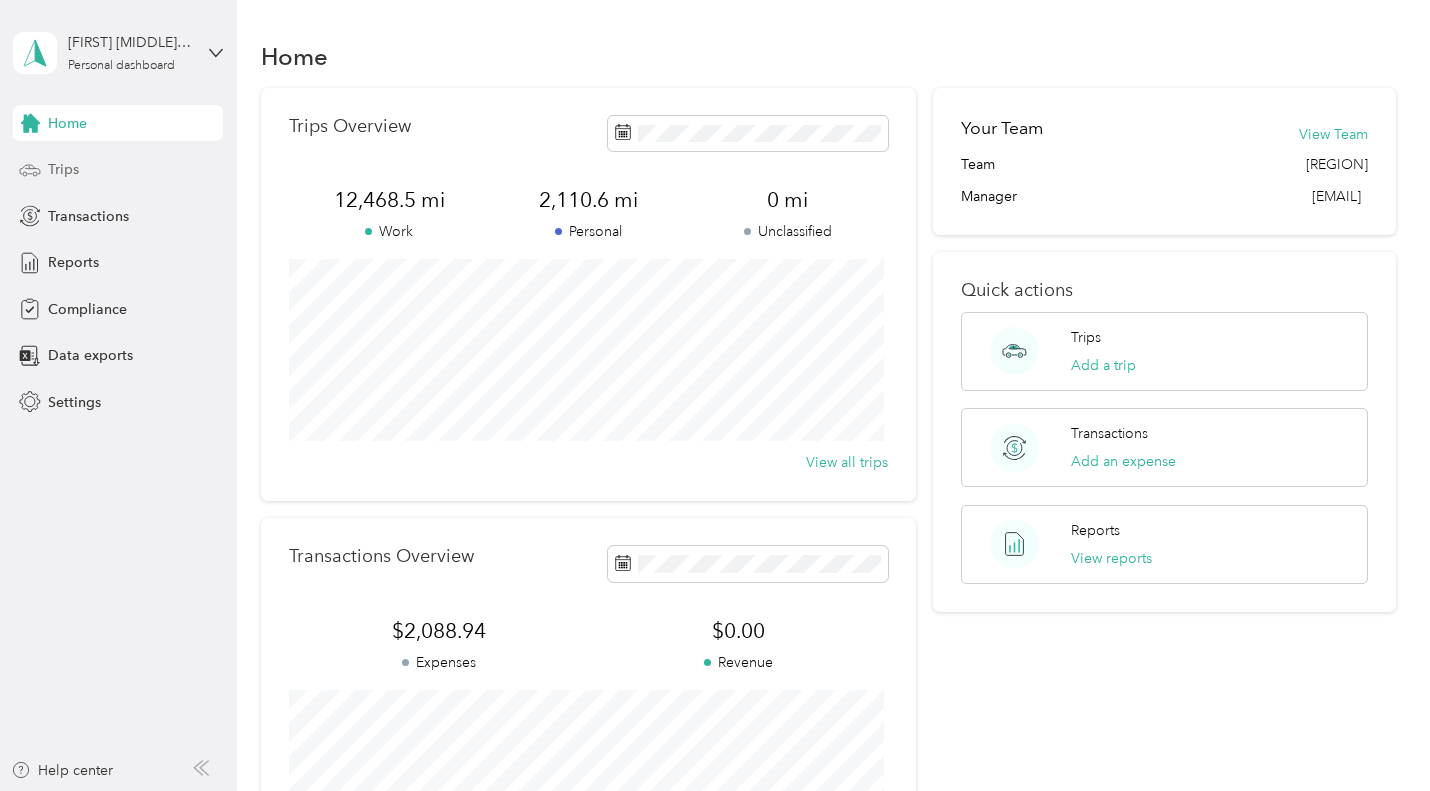click on "Trips" at bounding box center [63, 169] 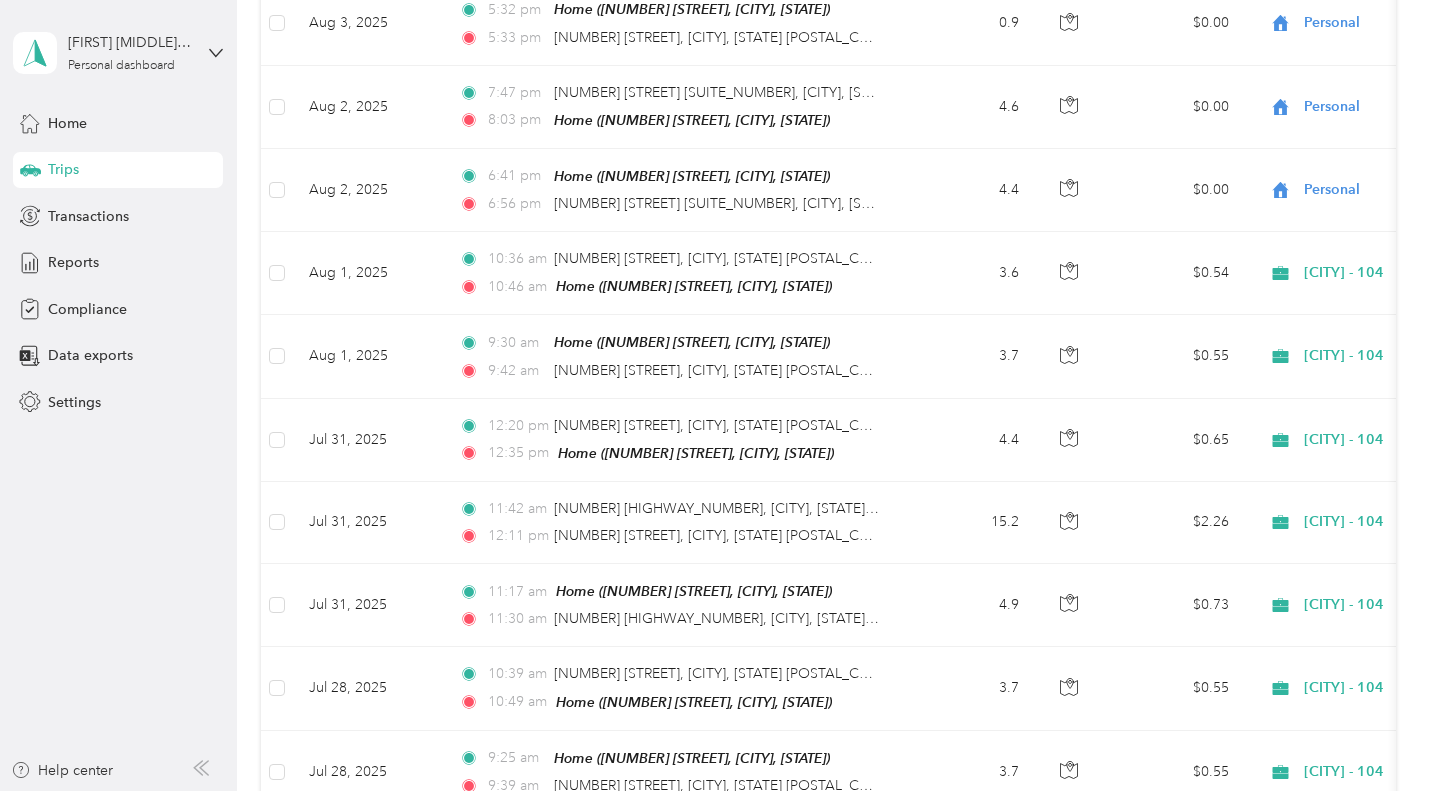 scroll, scrollTop: 442, scrollLeft: 0, axis: vertical 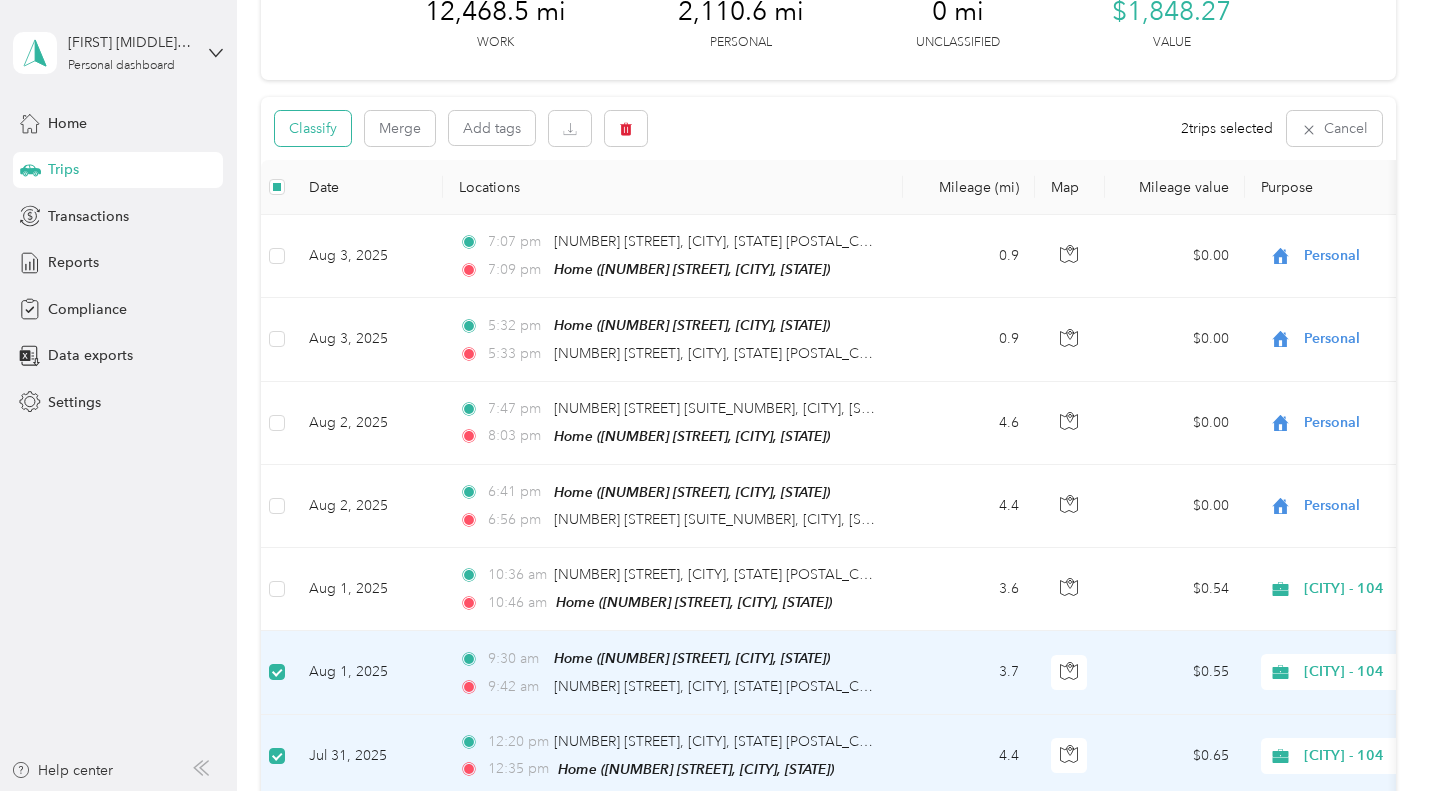 click on "Classify" at bounding box center [313, 128] 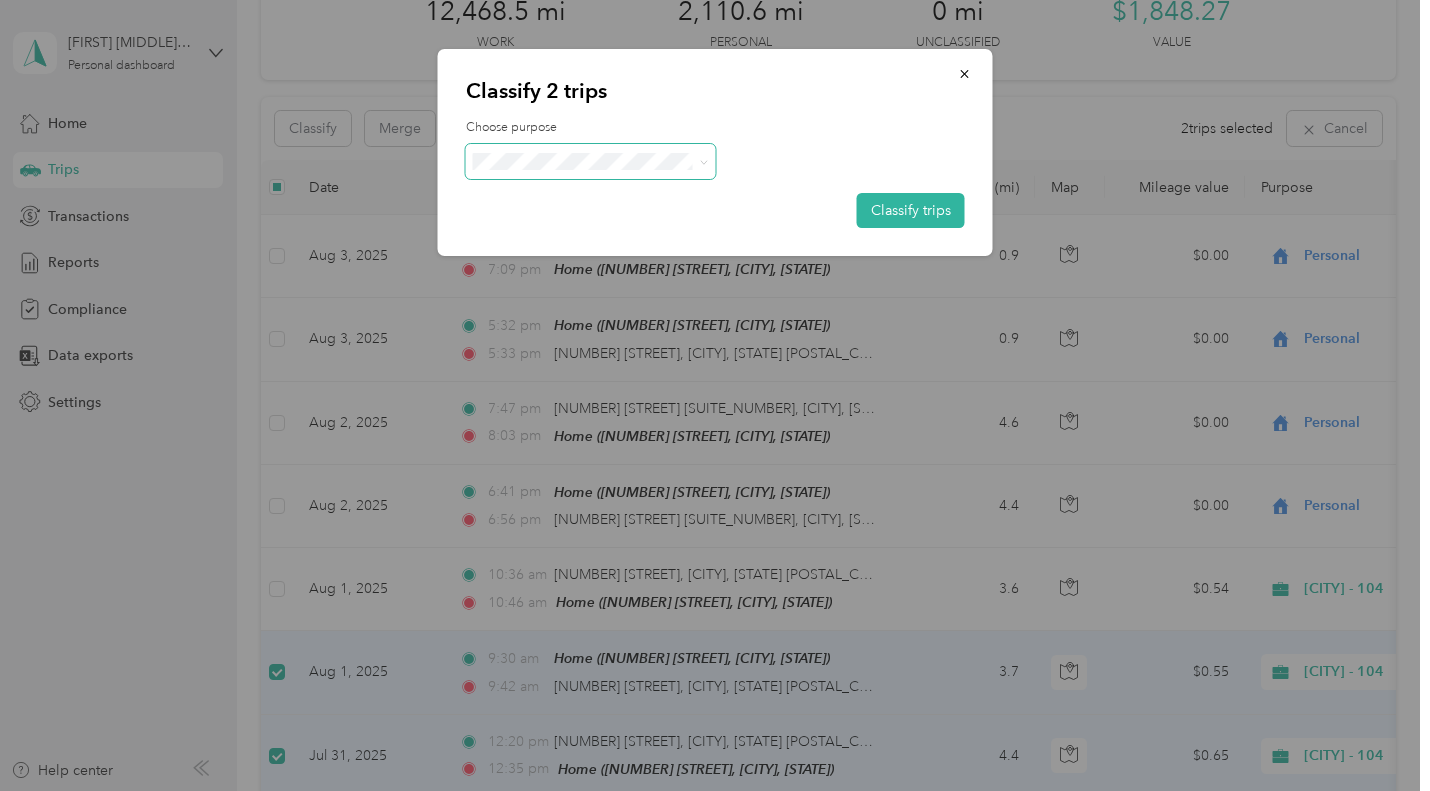 click at bounding box center (703, 161) 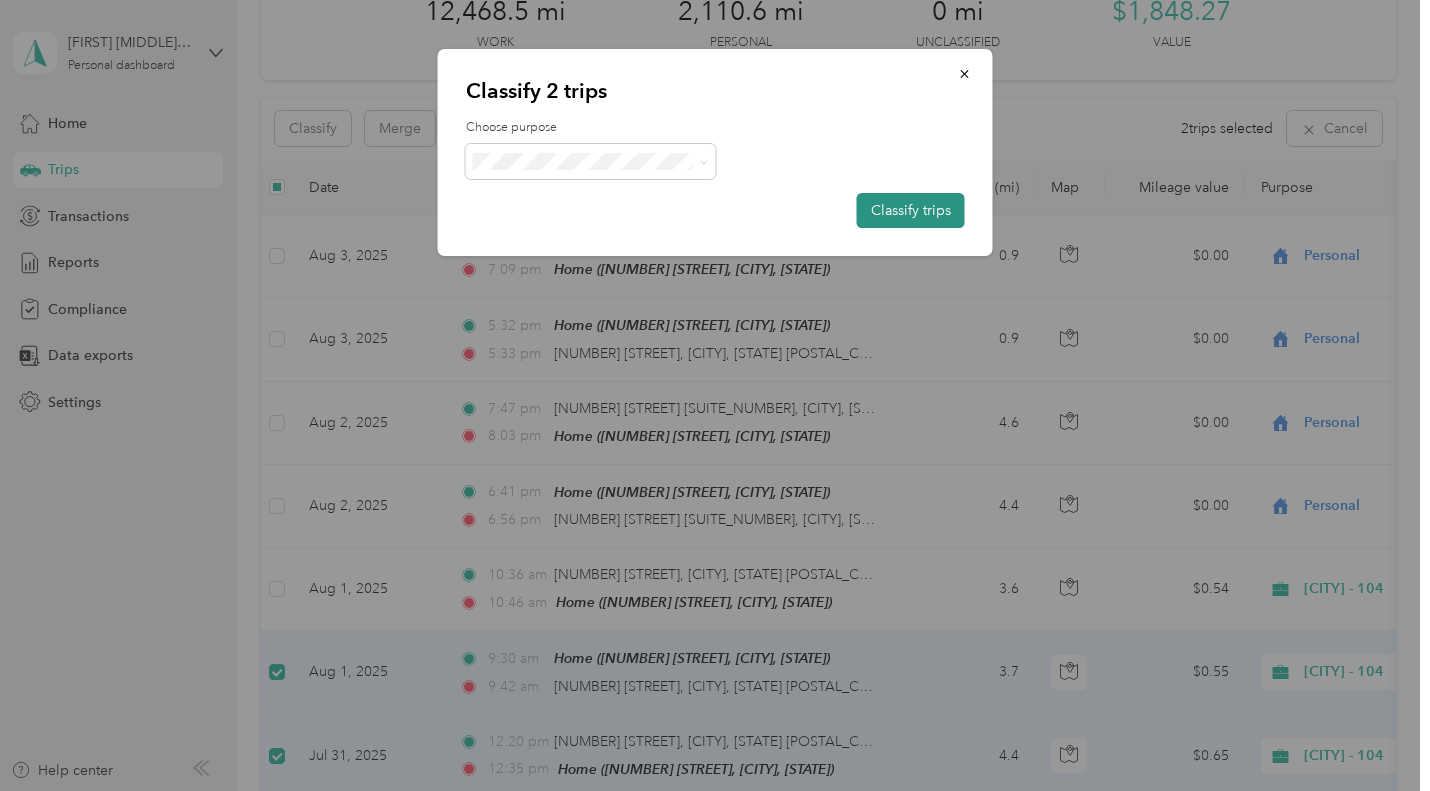 click on "Classify trips" at bounding box center (911, 210) 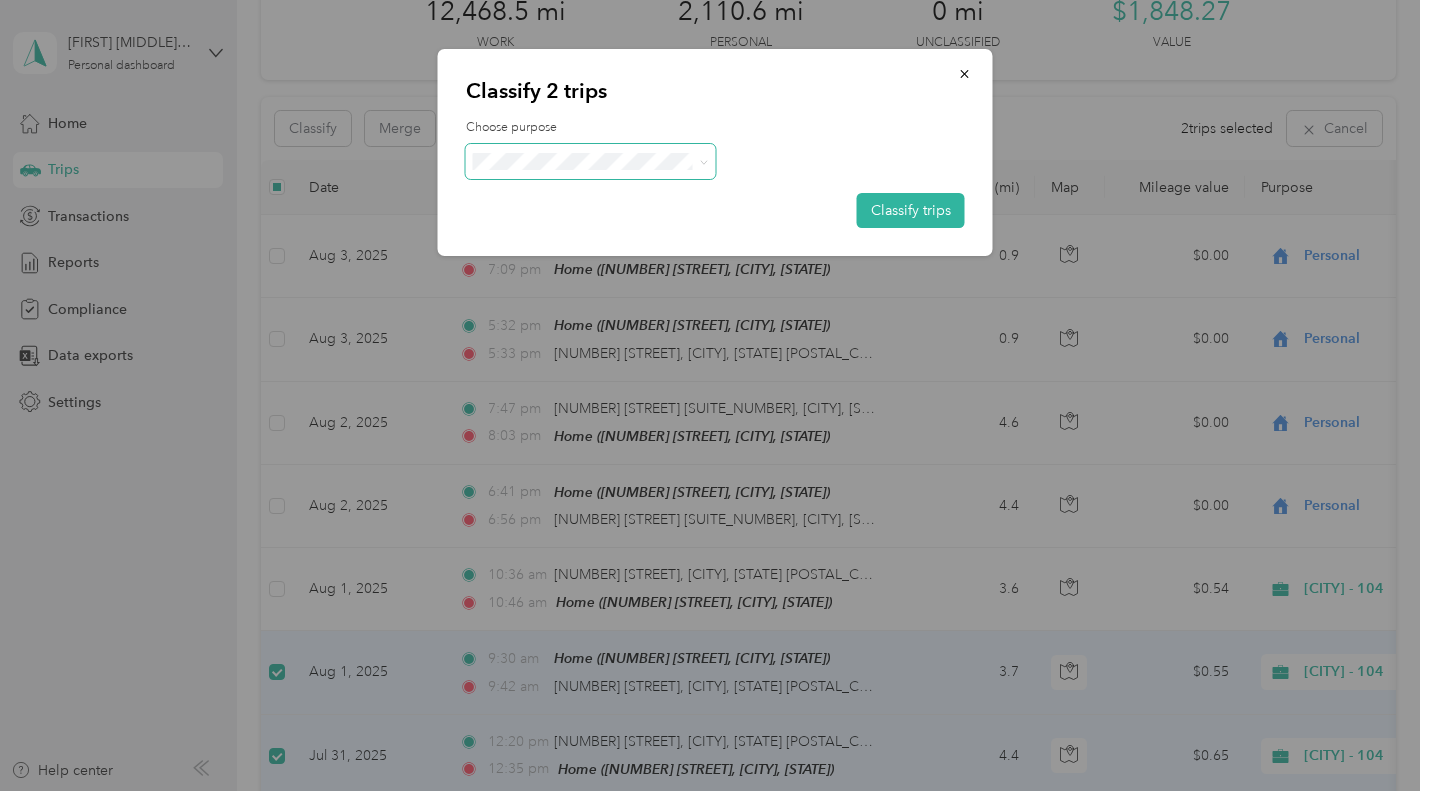 click 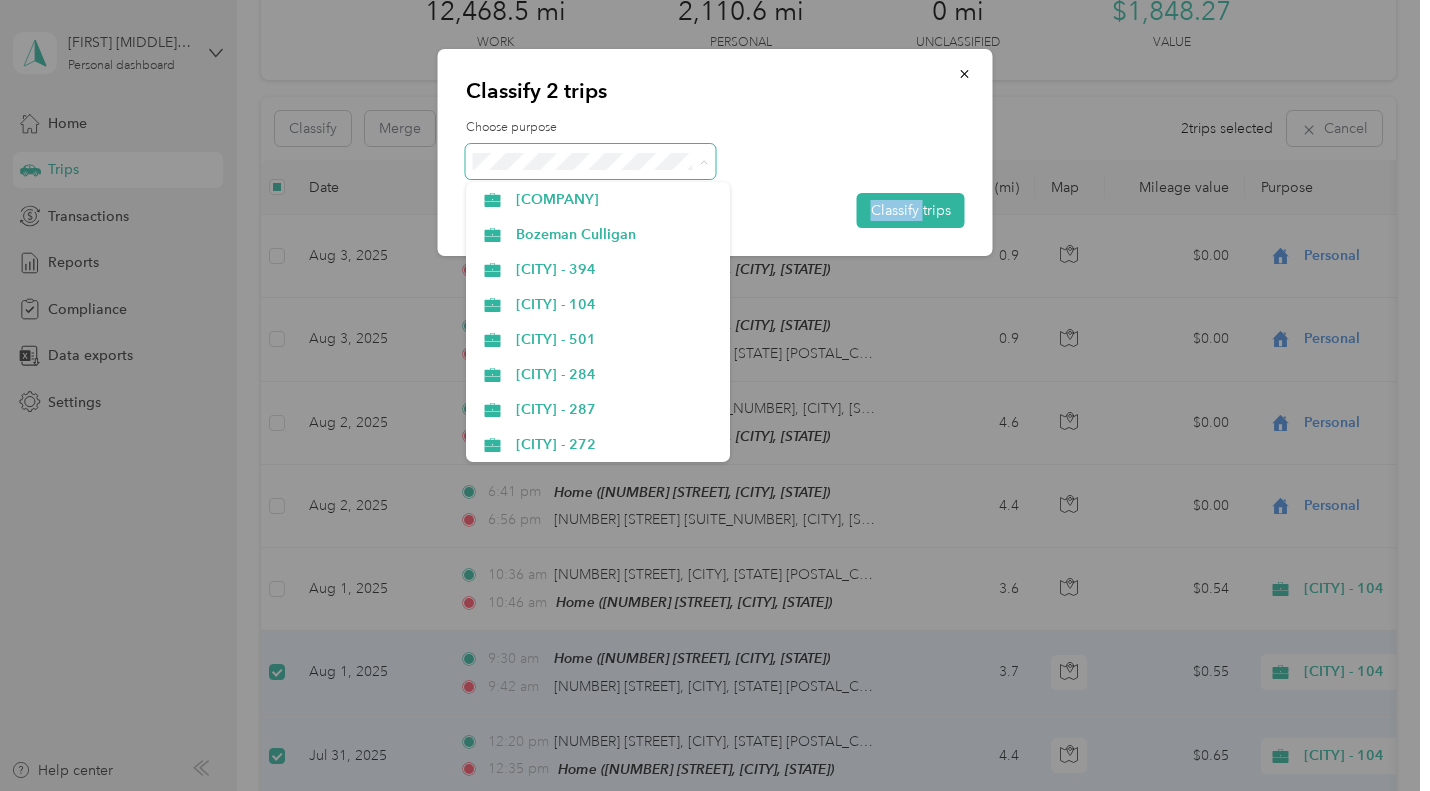 click 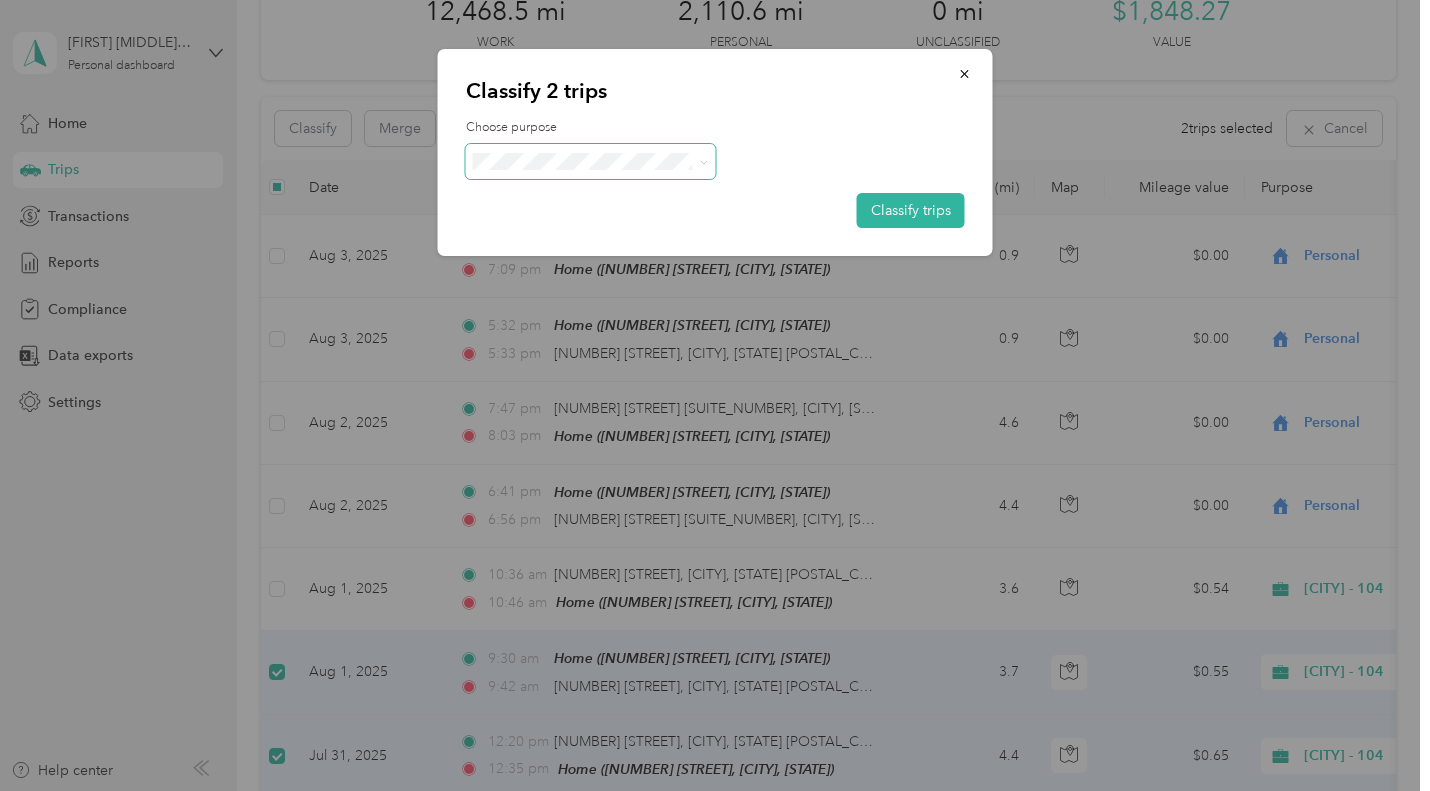 click 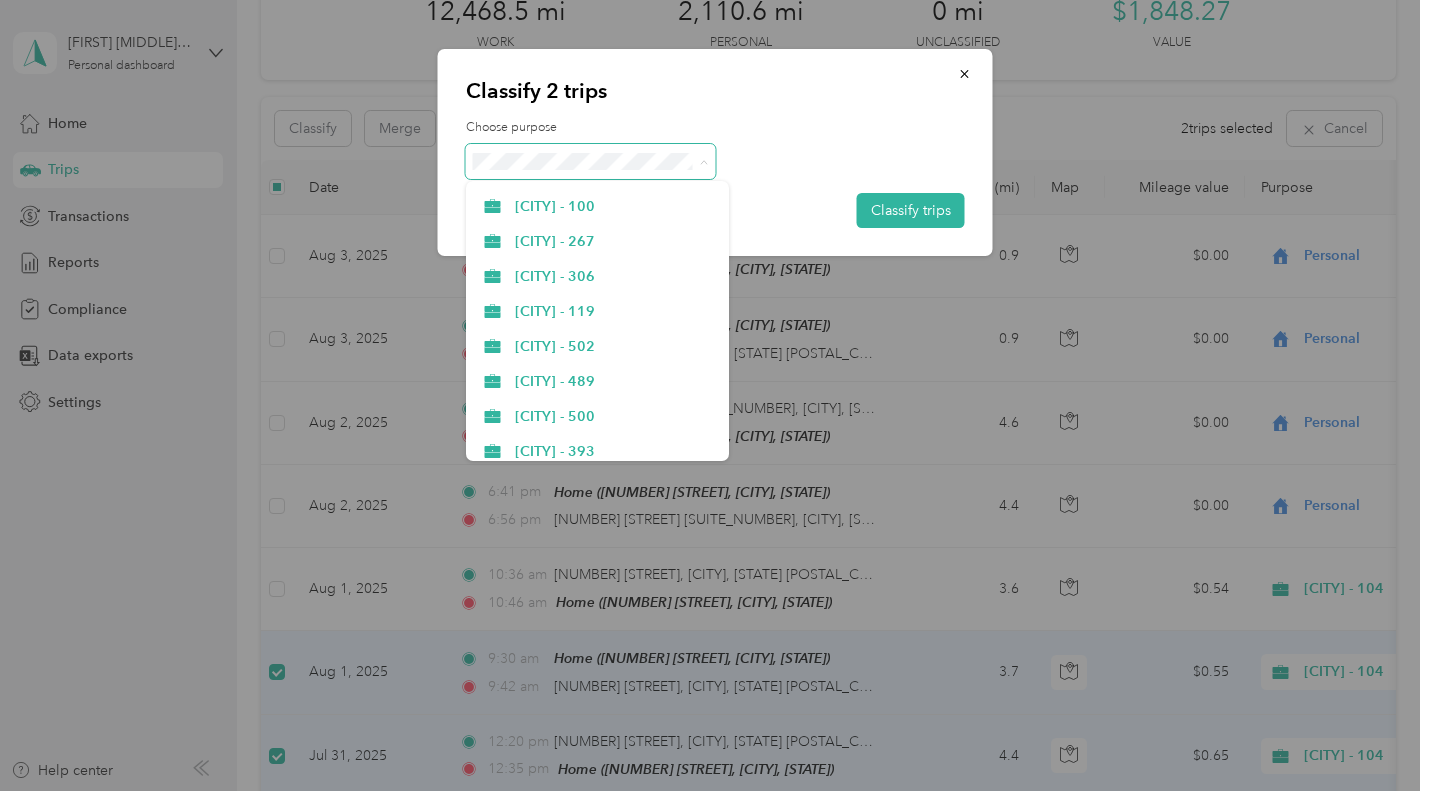 scroll, scrollTop: 1015, scrollLeft: 0, axis: vertical 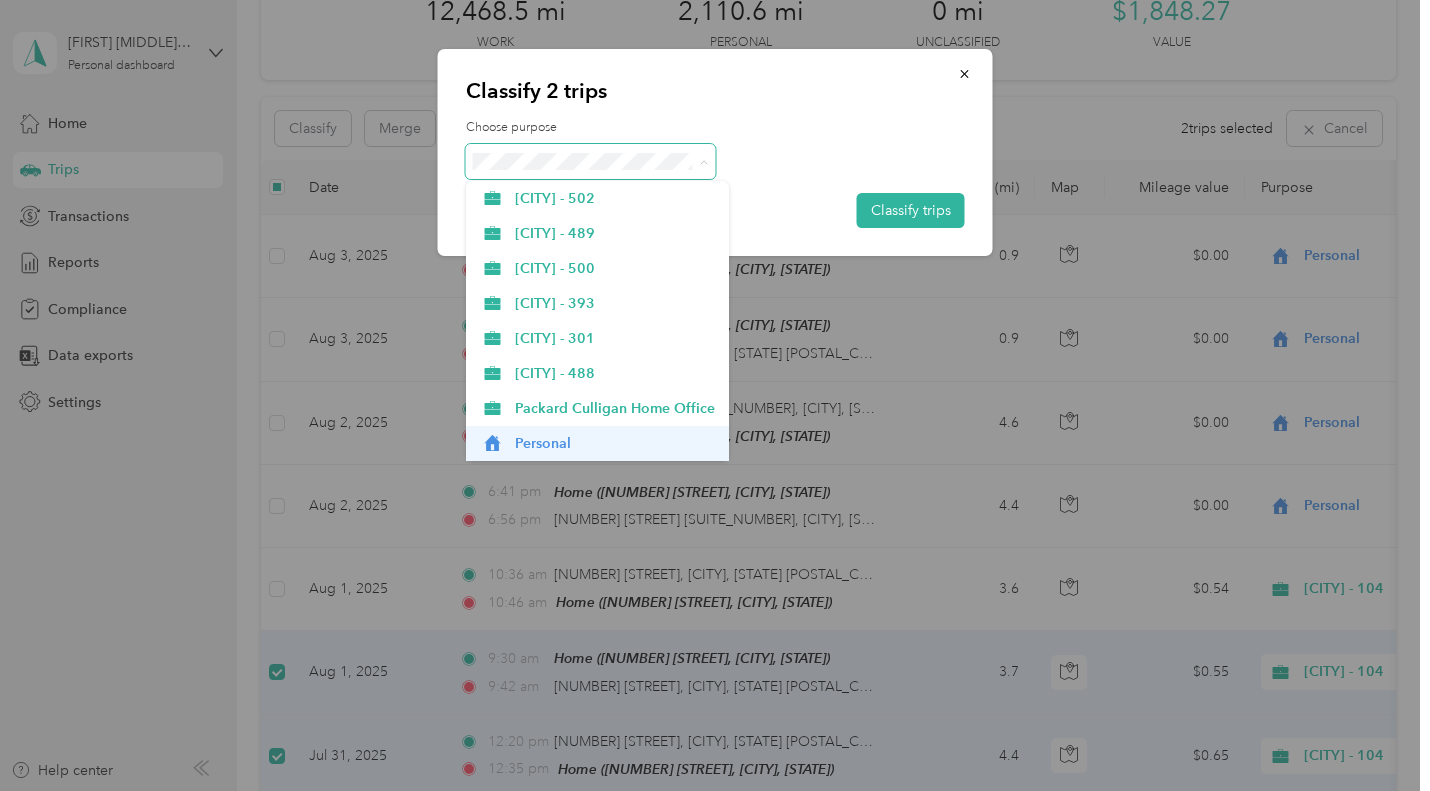 click on "Personal" at bounding box center (615, 443) 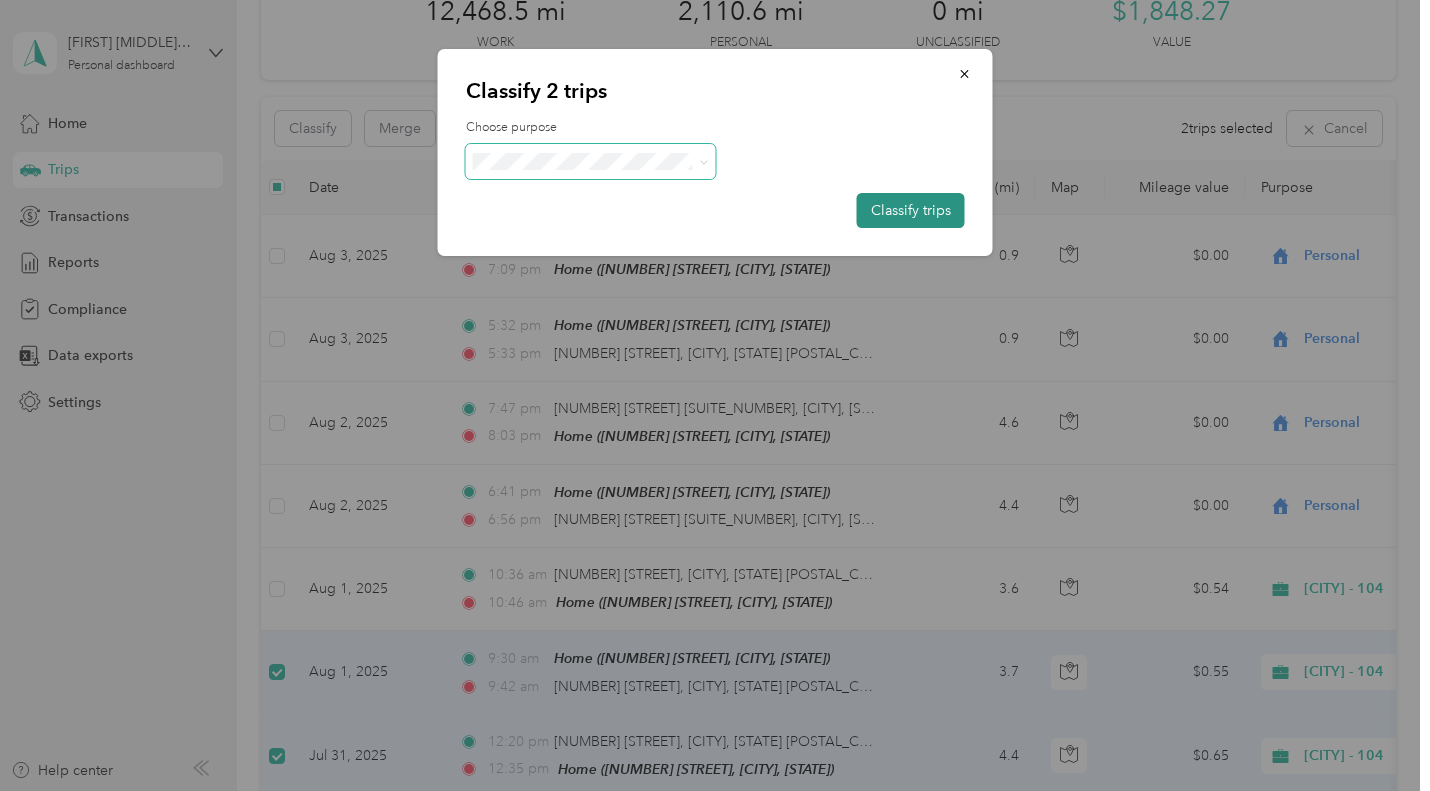 click on "Classify trips" at bounding box center (911, 210) 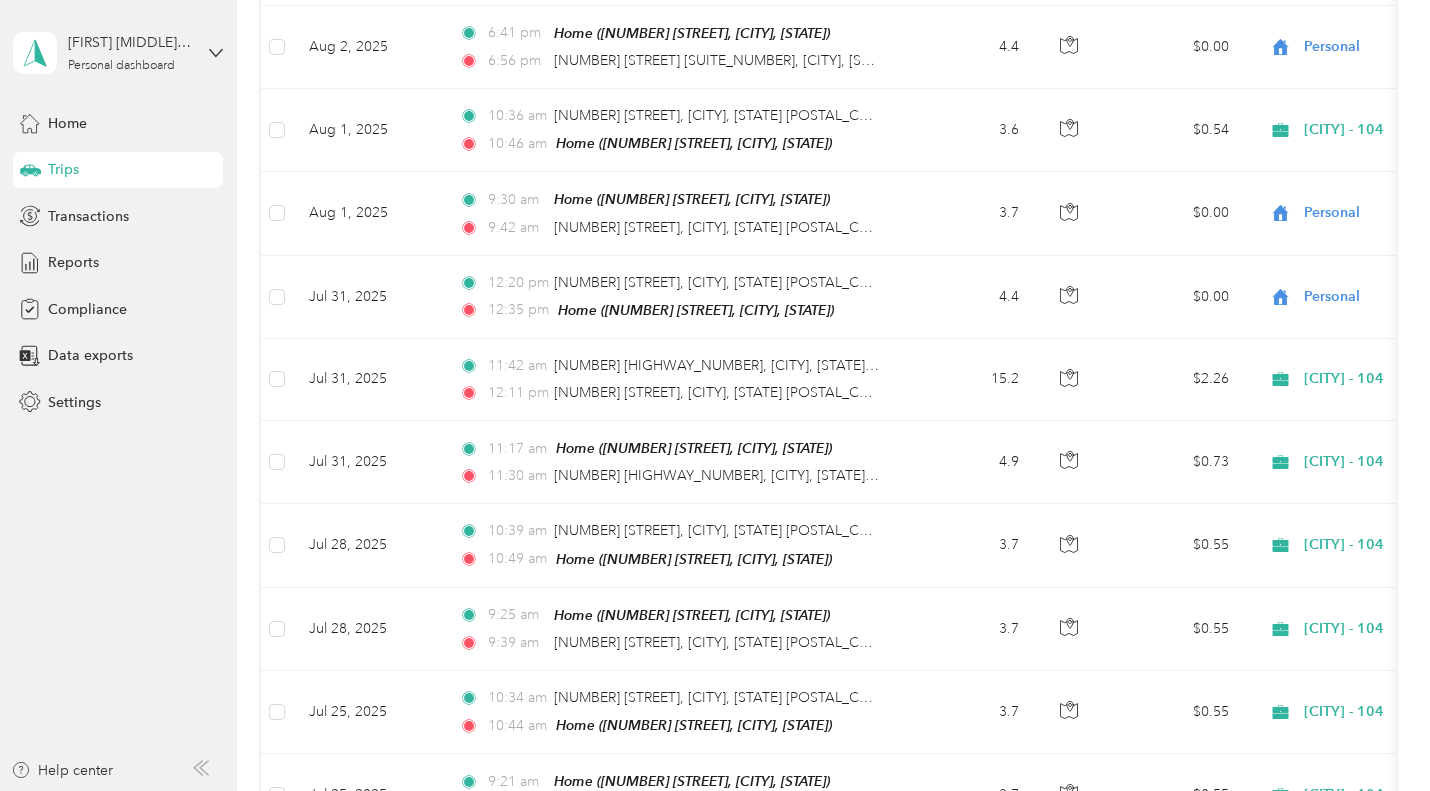 scroll, scrollTop: 582, scrollLeft: 0, axis: vertical 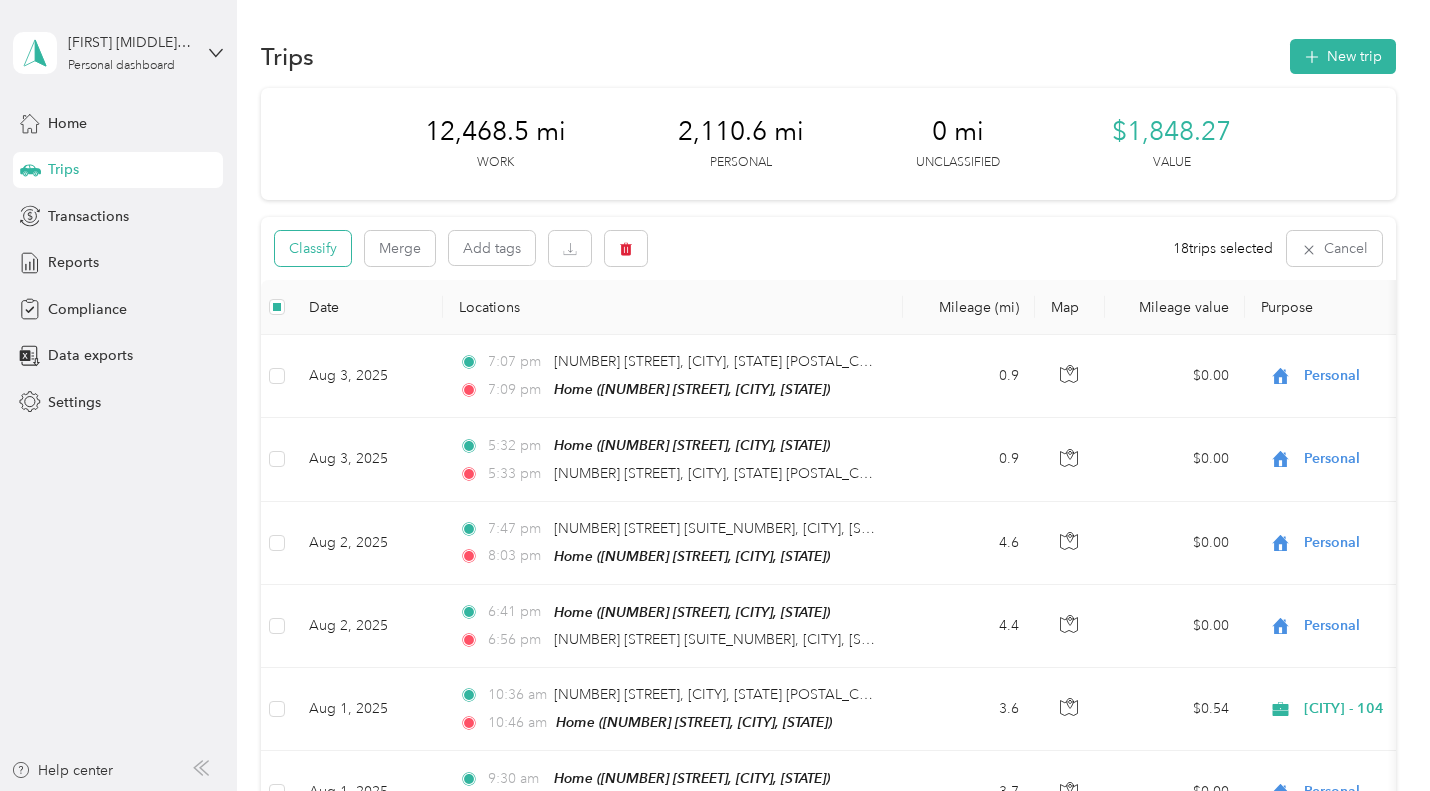 click on "Classify" at bounding box center [313, 248] 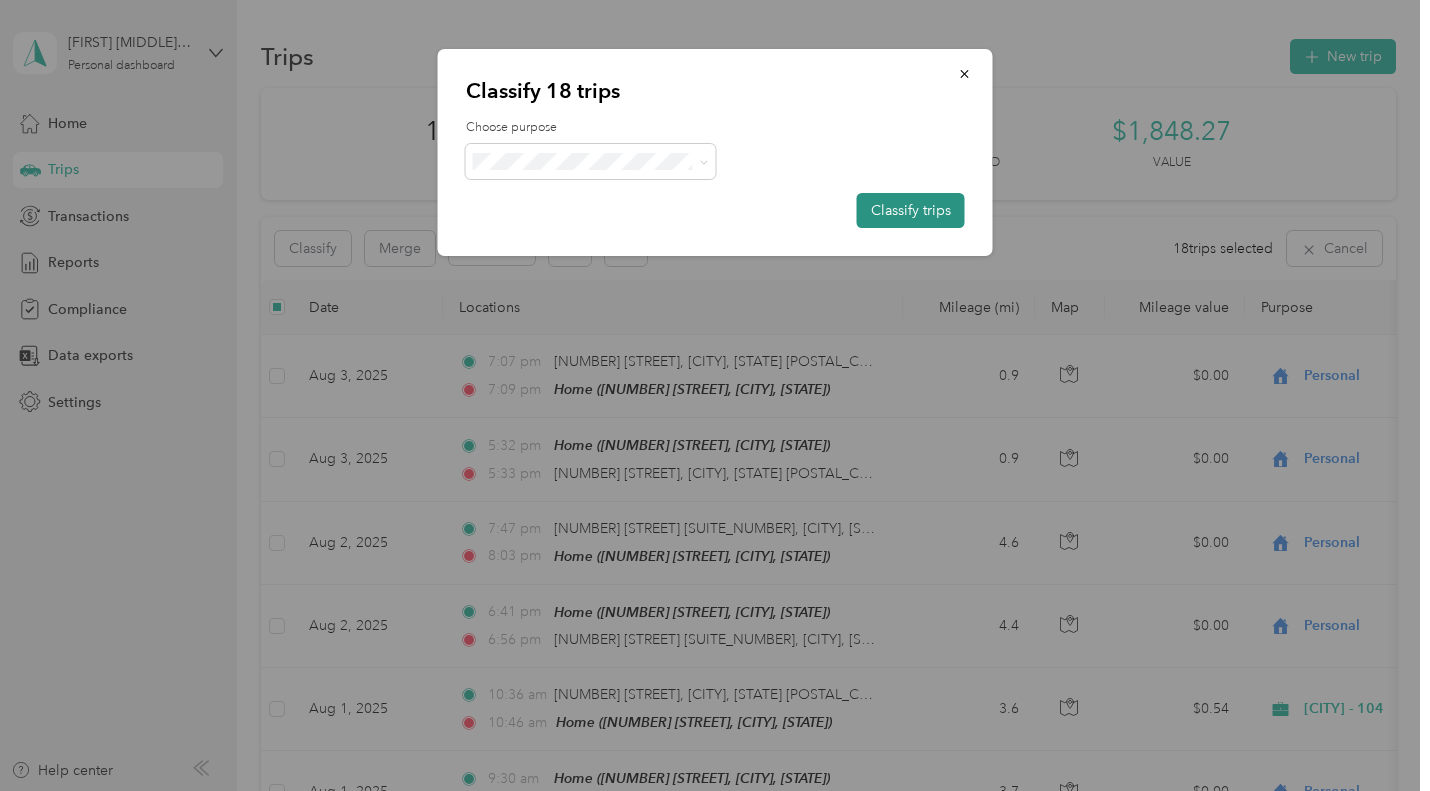 click on "Classify trips" at bounding box center (911, 210) 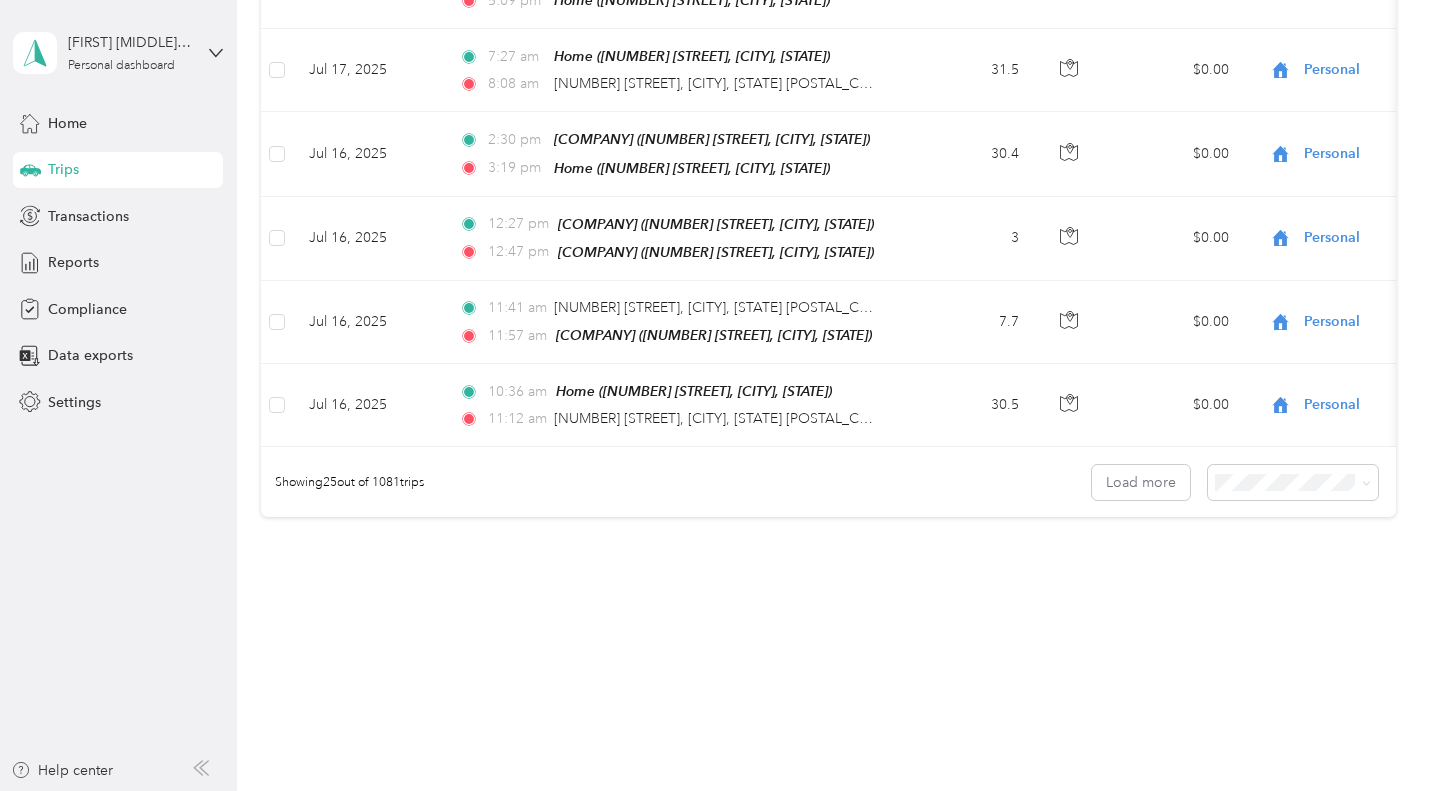 scroll, scrollTop: 1977, scrollLeft: 0, axis: vertical 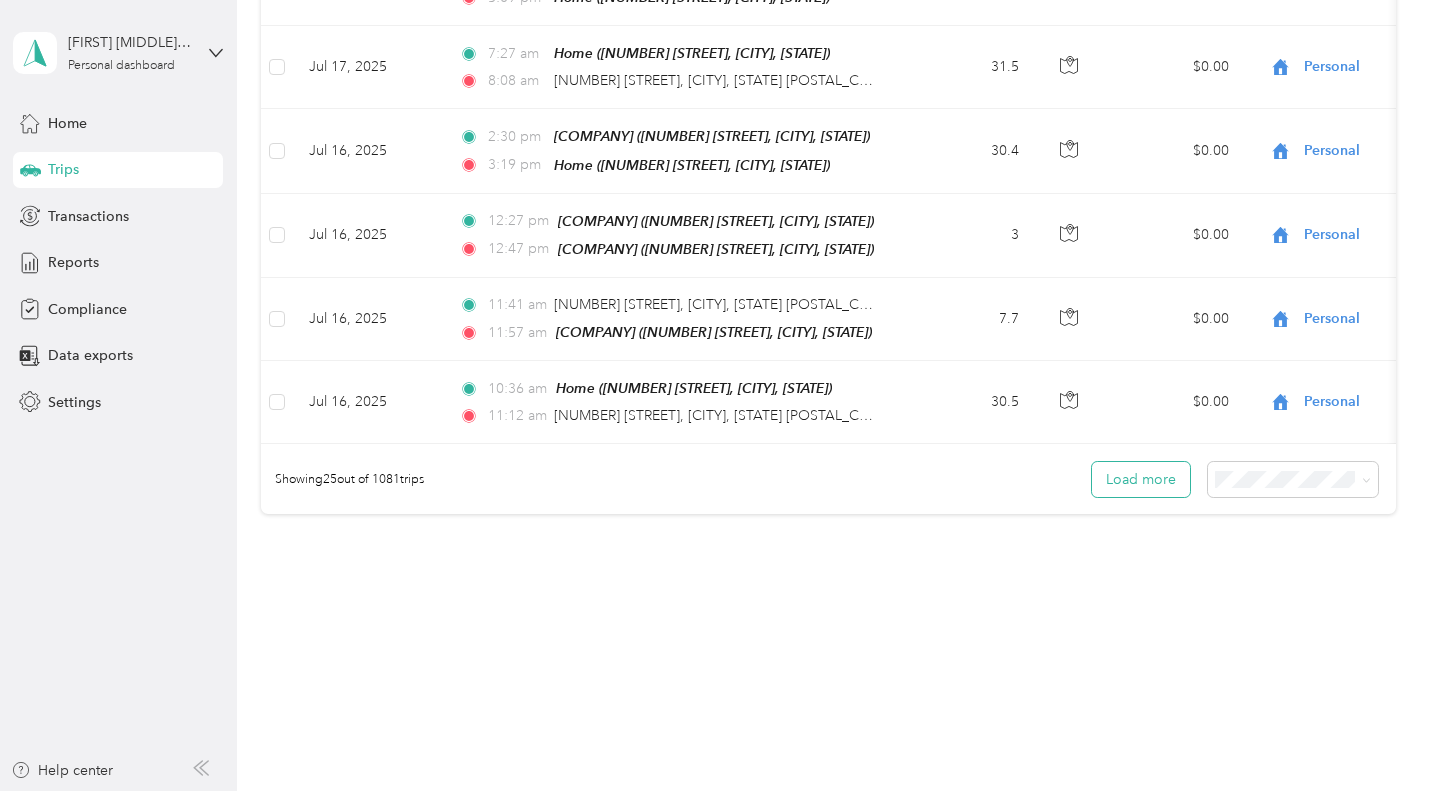 click on "Load more" at bounding box center [1141, 479] 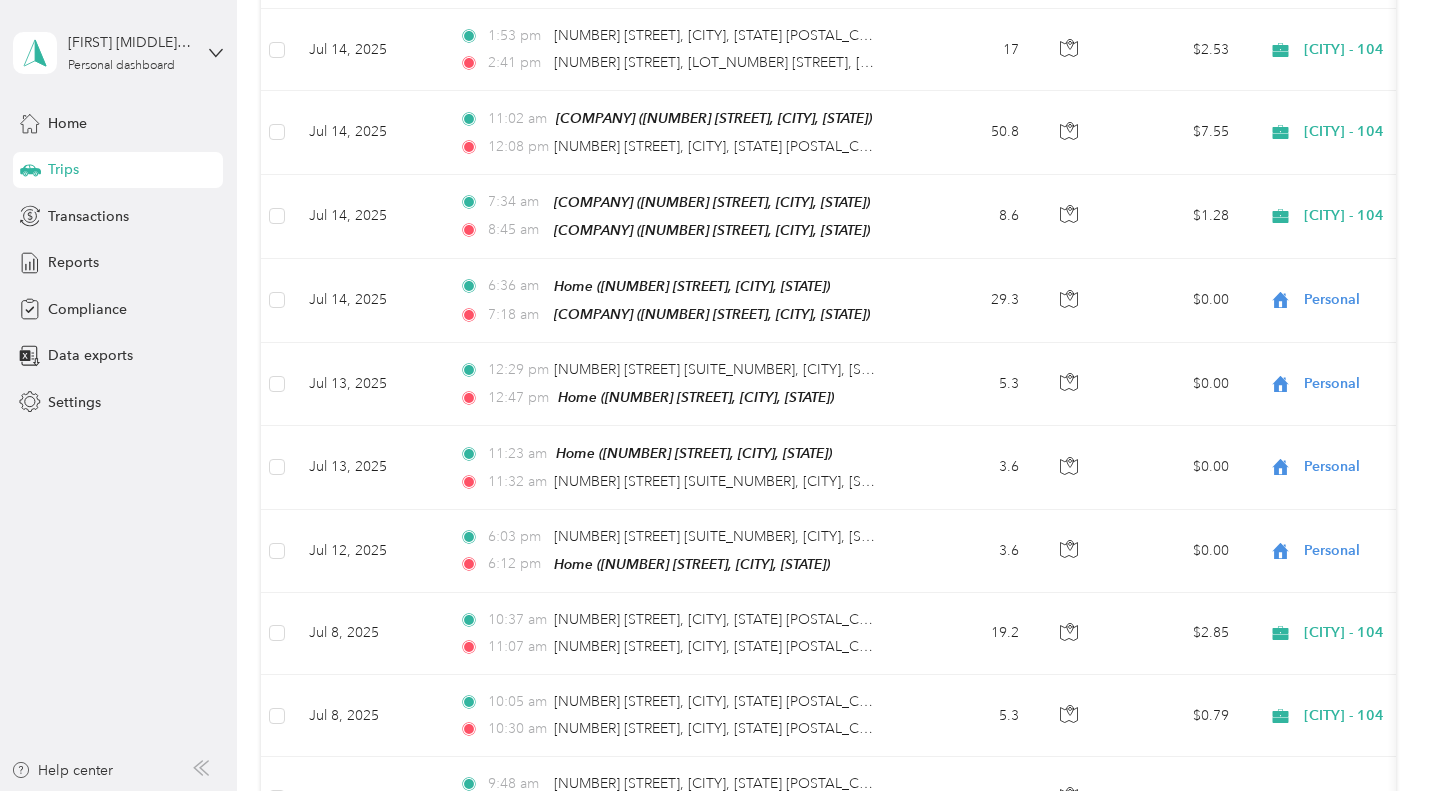 scroll, scrollTop: 3344, scrollLeft: 0, axis: vertical 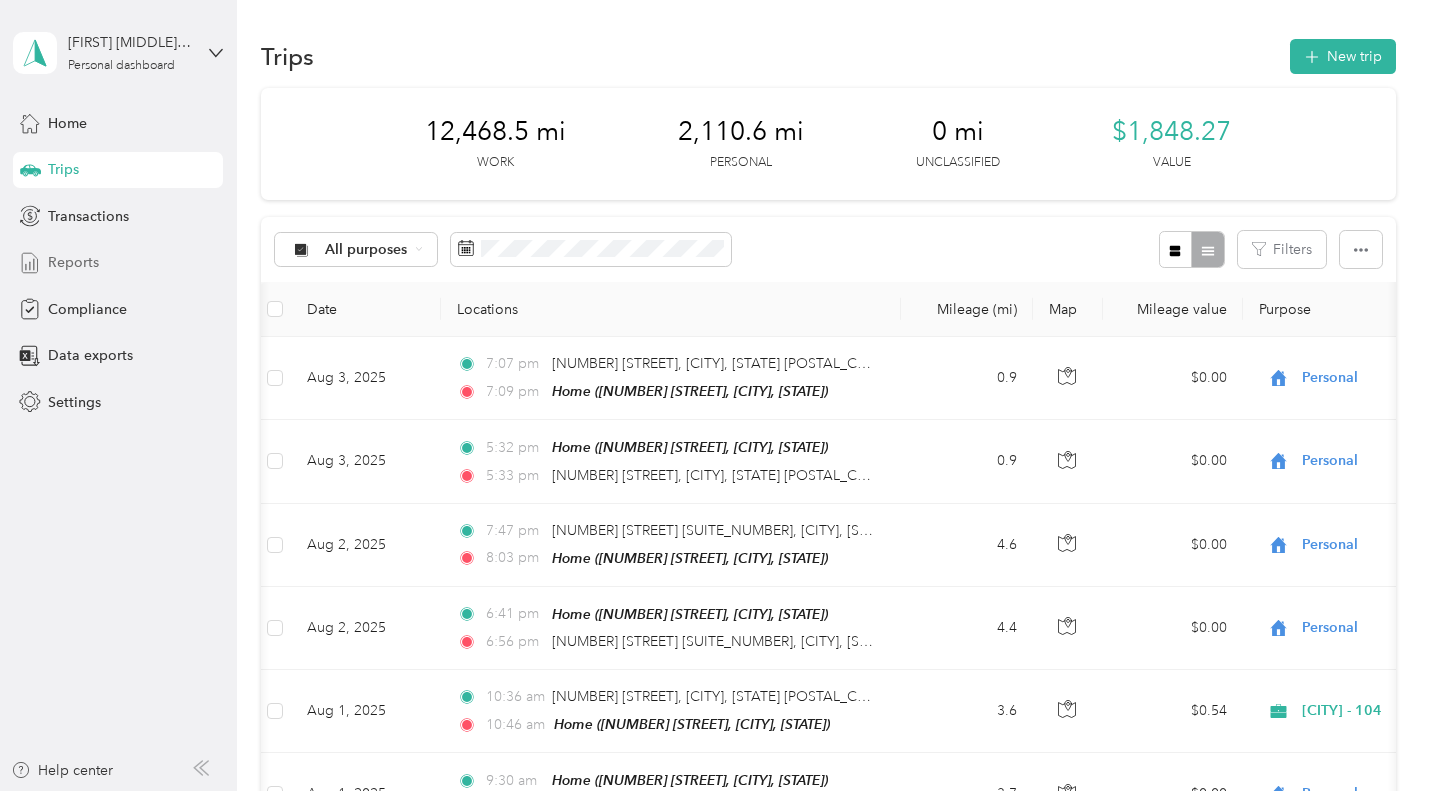 click on "Reports" at bounding box center [118, 263] 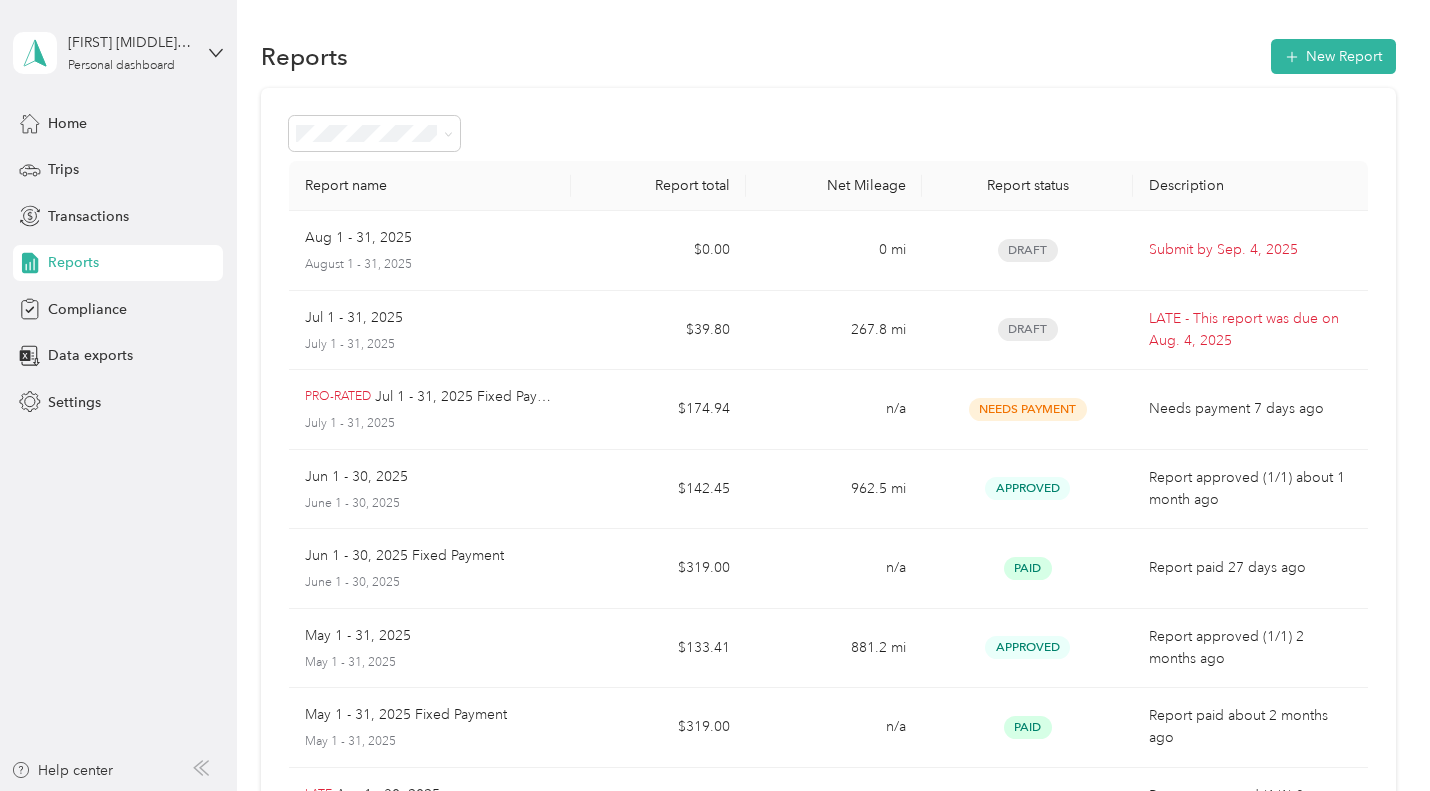 click on "Draft" at bounding box center (1027, 331) 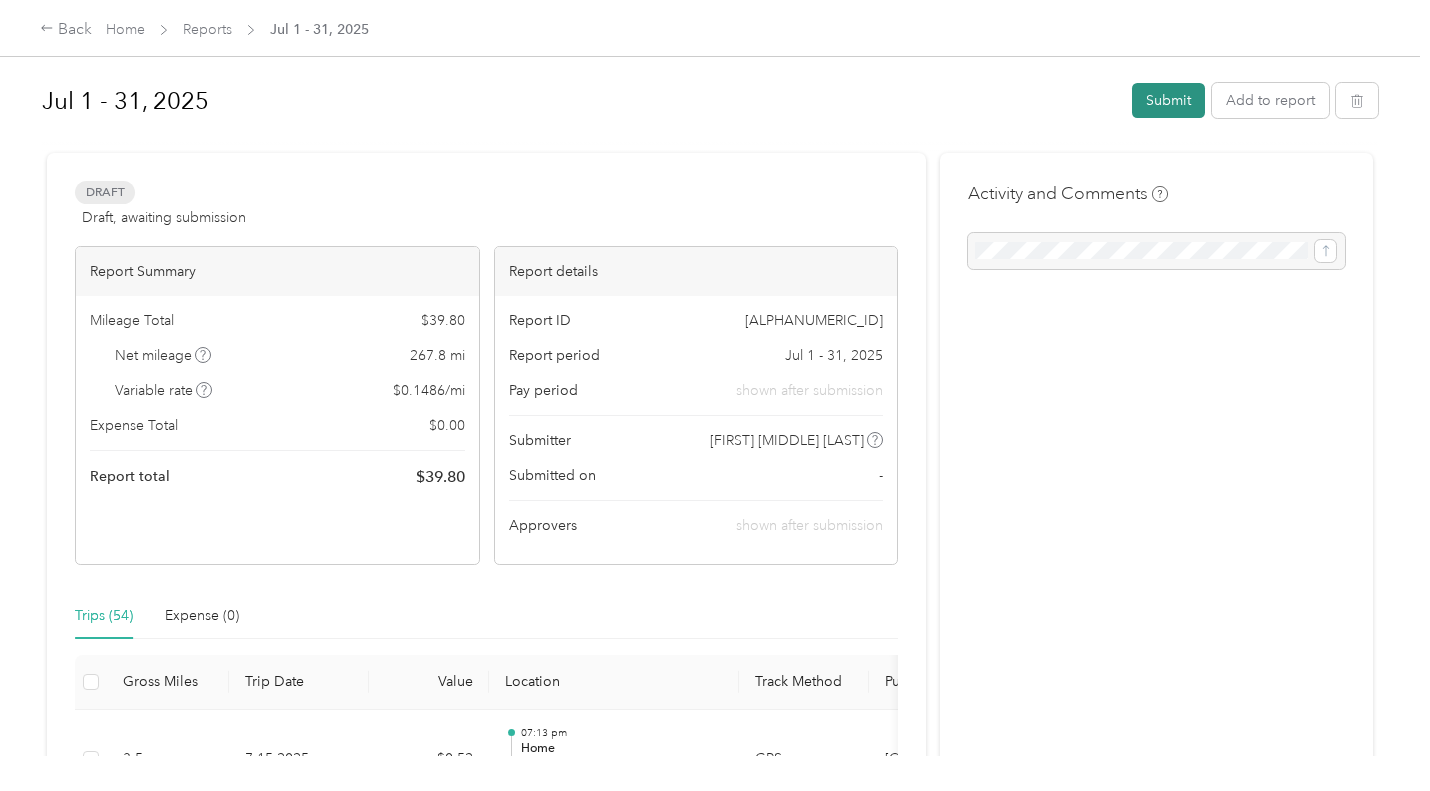 click on "Submit" at bounding box center [1168, 100] 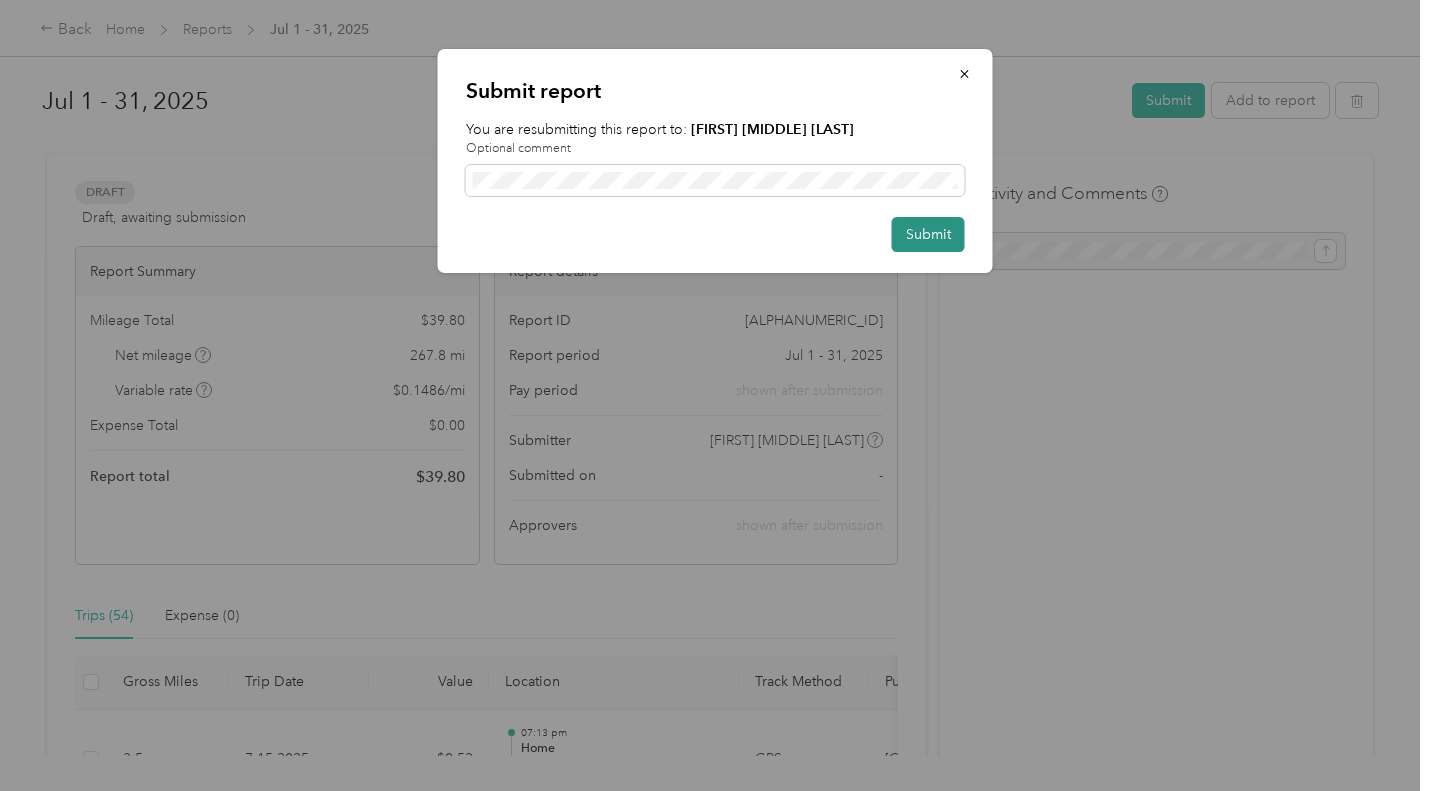 click on "Submit" at bounding box center [928, 234] 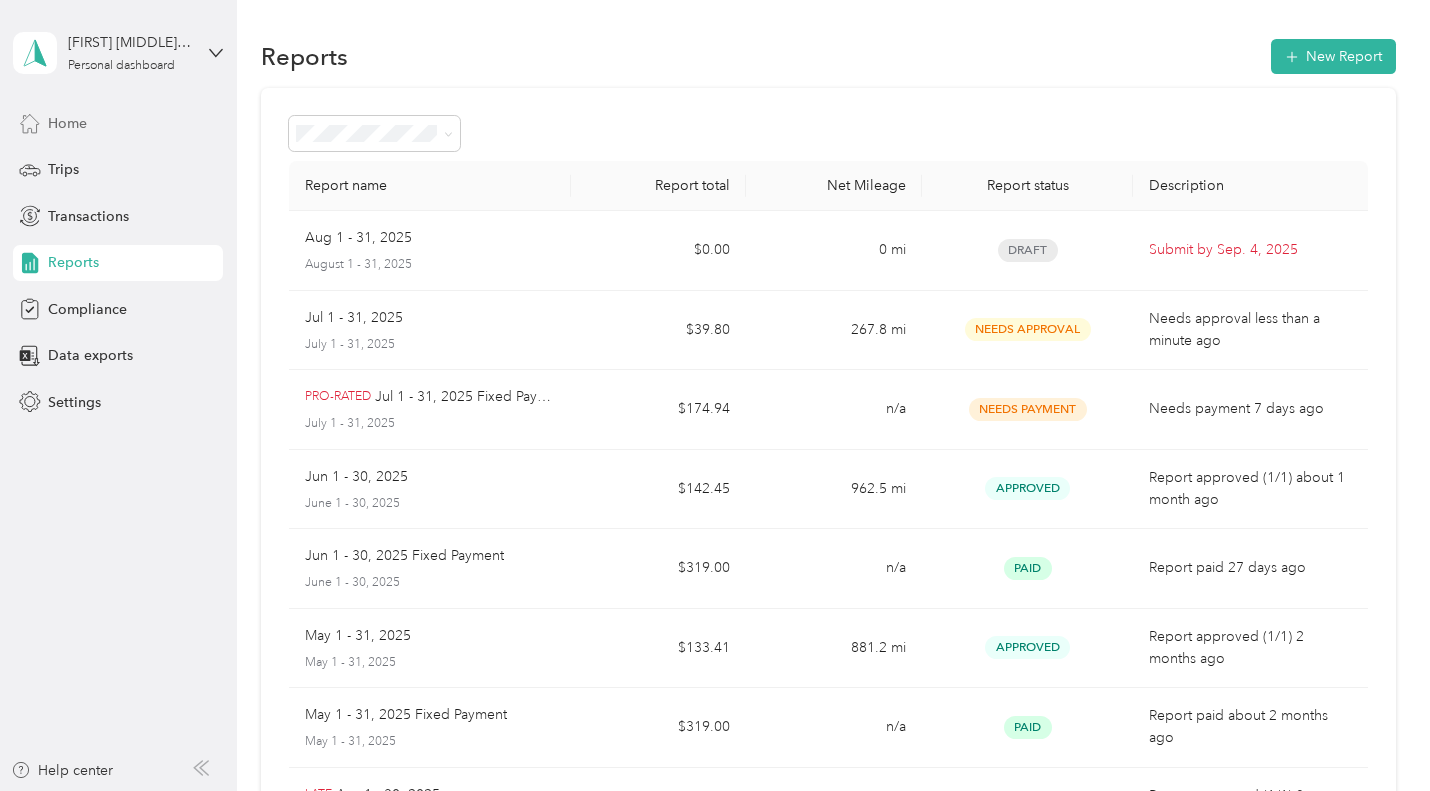 click on "Home" at bounding box center (67, 123) 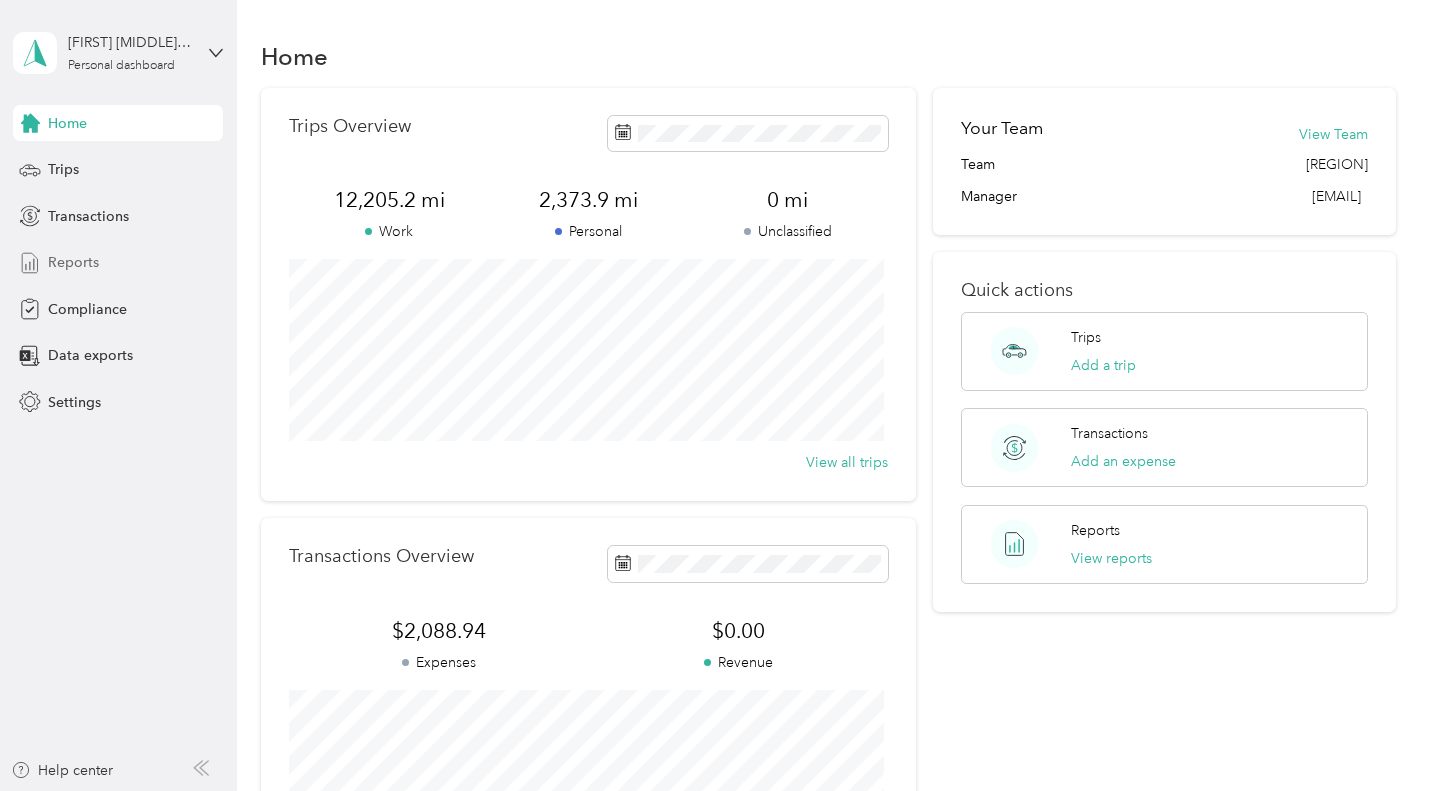 click on "Reports" at bounding box center (73, 262) 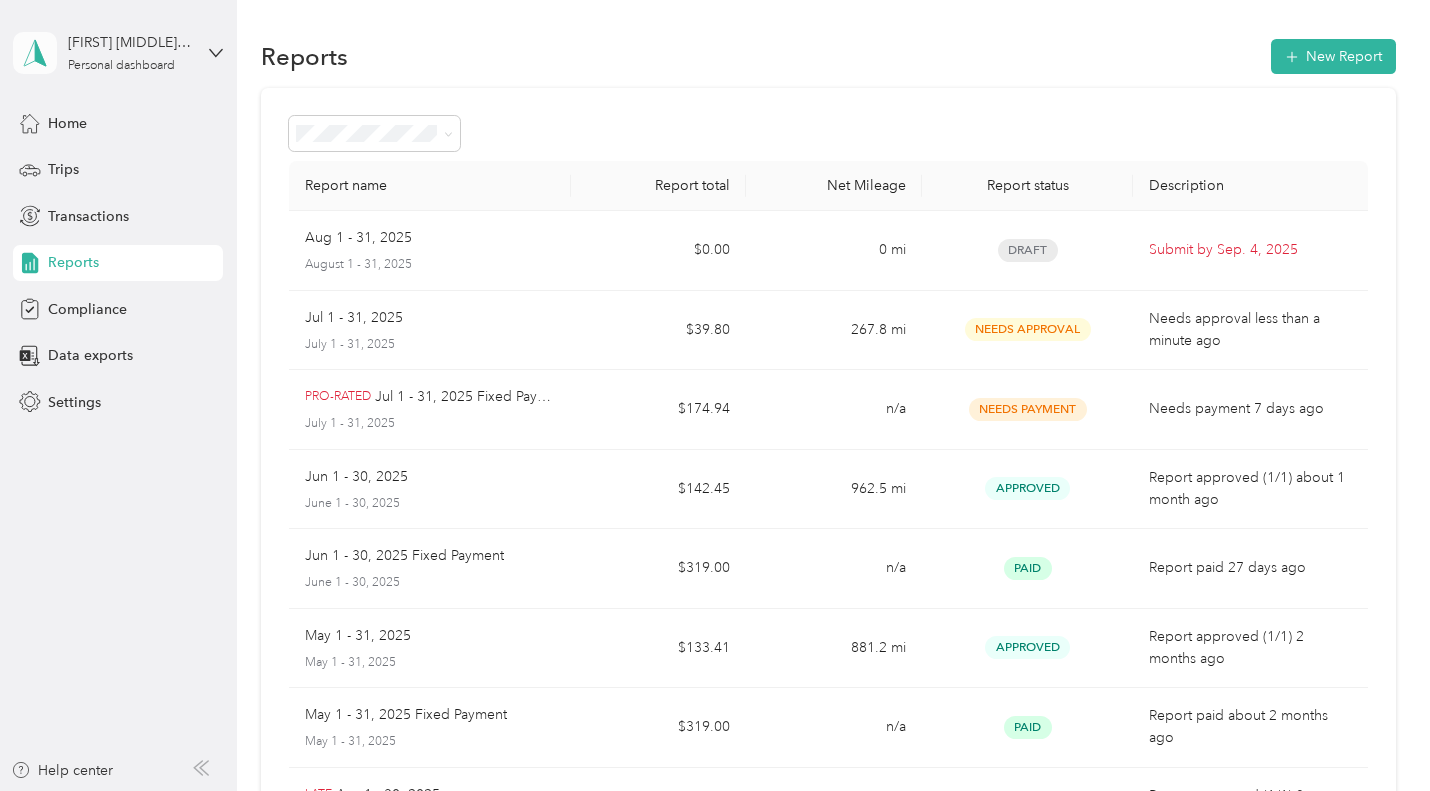 click 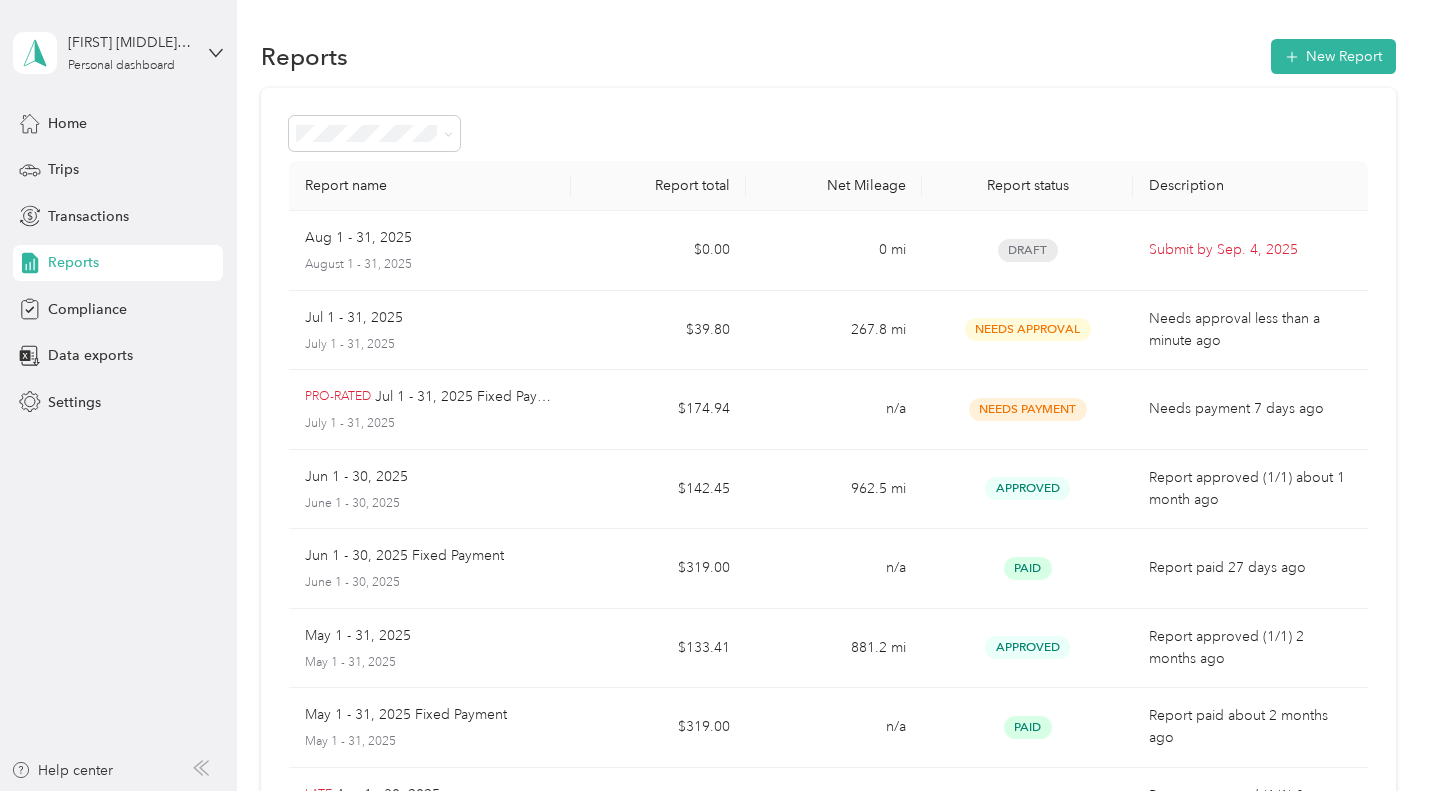 click on "Log out" at bounding box center [166, 153] 